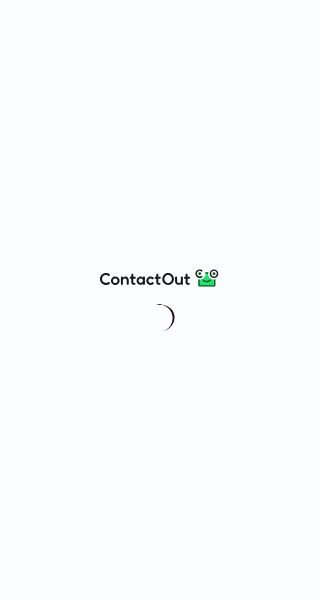 scroll, scrollTop: 0, scrollLeft: 0, axis: both 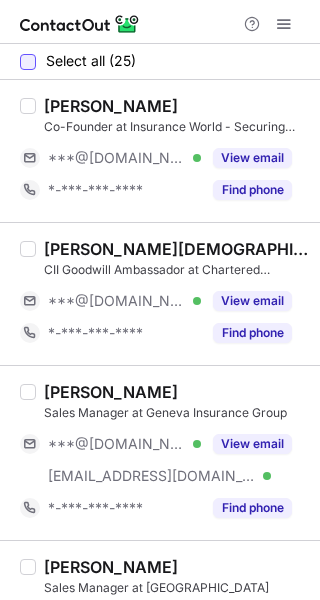 click at bounding box center [28, 62] 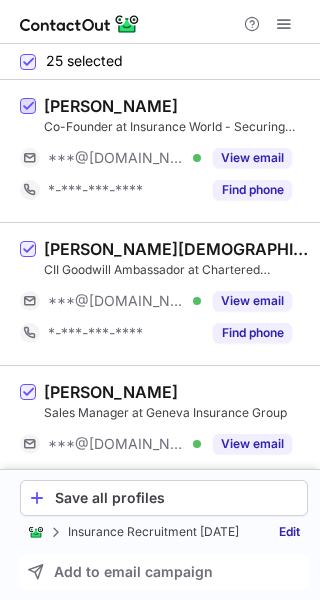 click at bounding box center [28, 107] 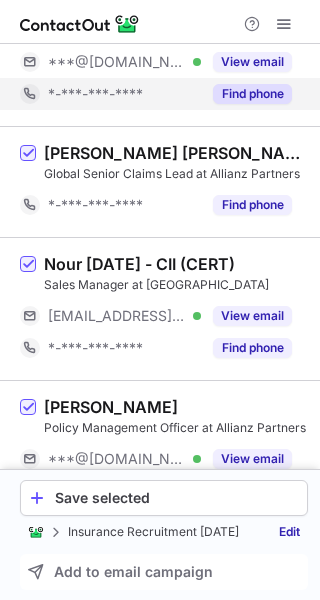 scroll, scrollTop: 1271, scrollLeft: 0, axis: vertical 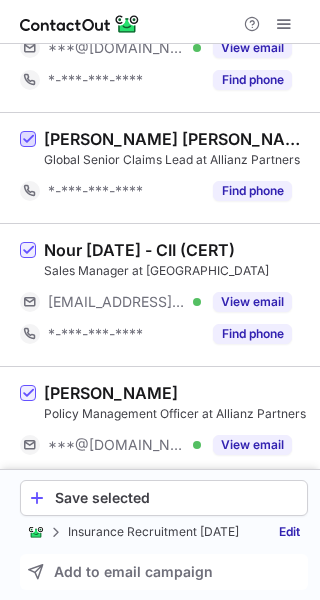 click at bounding box center [28, 140] 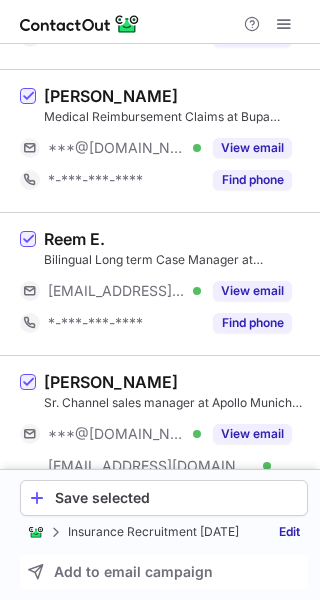 scroll, scrollTop: 1745, scrollLeft: 0, axis: vertical 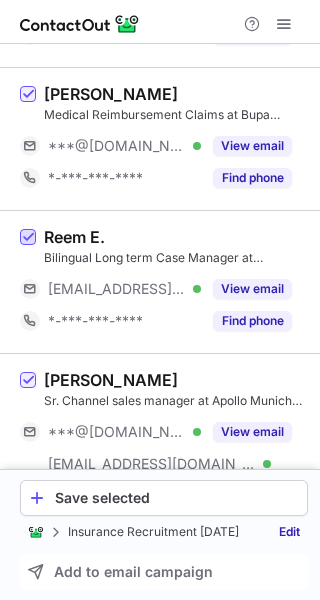 click at bounding box center [28, 238] 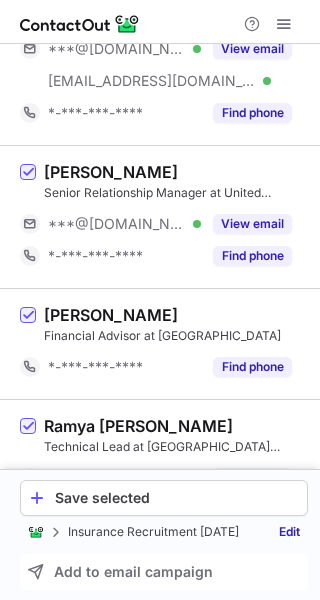 scroll, scrollTop: 2304, scrollLeft: 0, axis: vertical 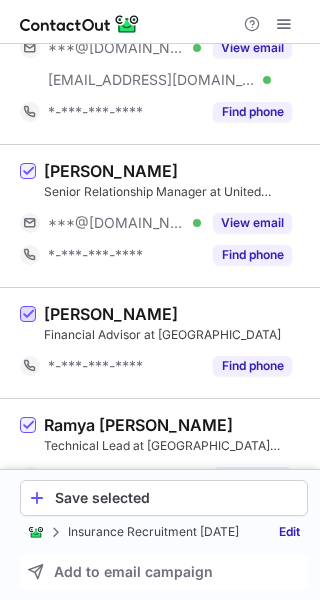 click at bounding box center [28, 315] 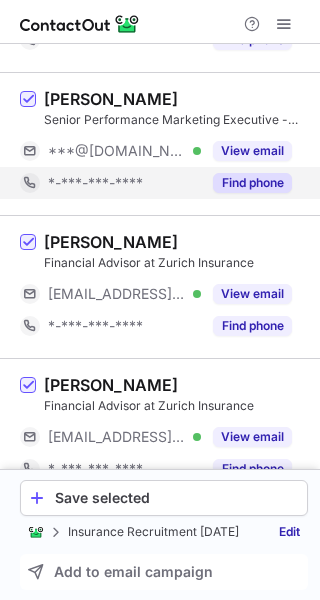 scroll, scrollTop: 3400, scrollLeft: 0, axis: vertical 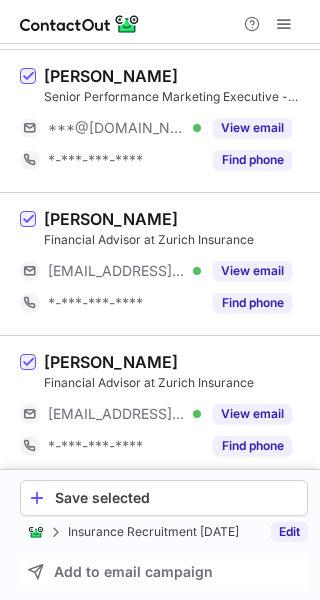 click on "Edit" at bounding box center [289, 532] 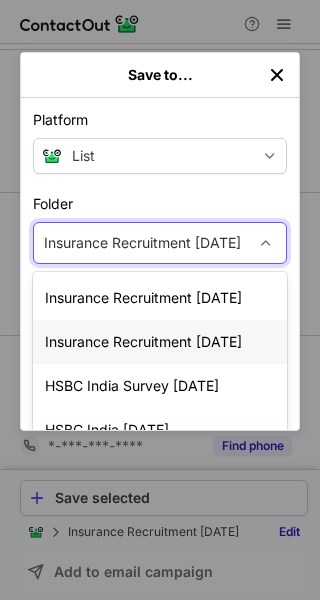 click on "Insurance Recruitment 9th July" at bounding box center (142, 243) 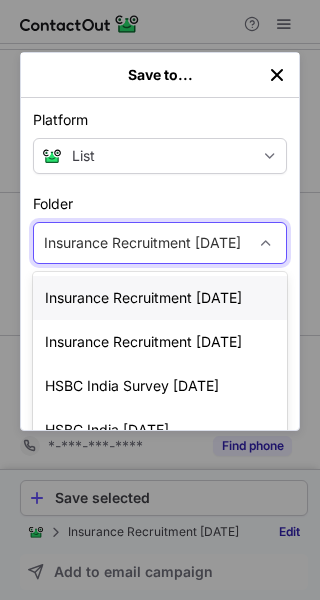 click on "Insurance Recruitment [DATE]" at bounding box center (160, 298) 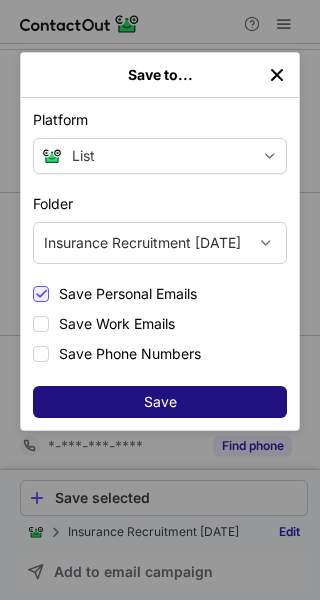 click on "Save" at bounding box center (160, 402) 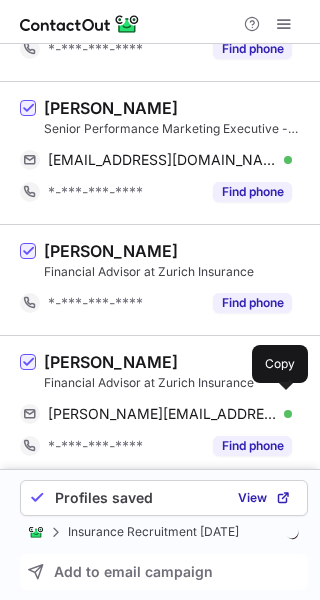 scroll, scrollTop: 3208, scrollLeft: 0, axis: vertical 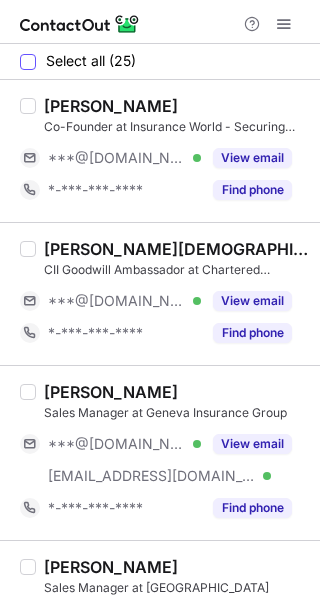 click on "Select all (25)" at bounding box center [91, 61] 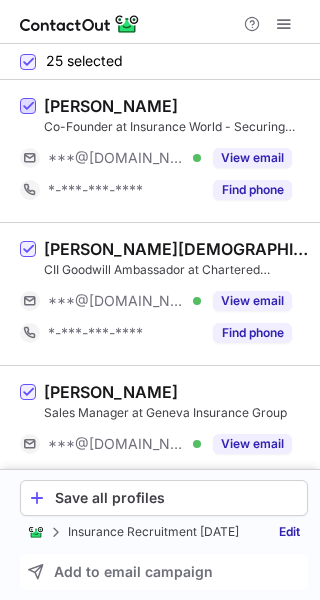 click at bounding box center (28, 107) 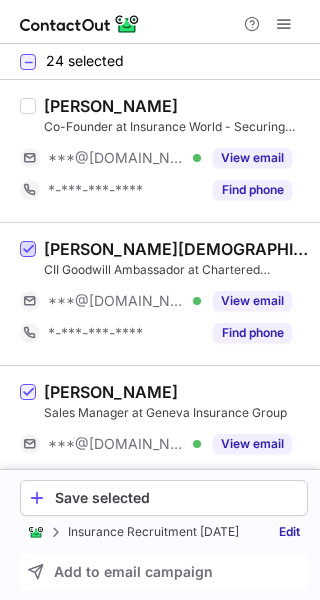 click at bounding box center (28, 250) 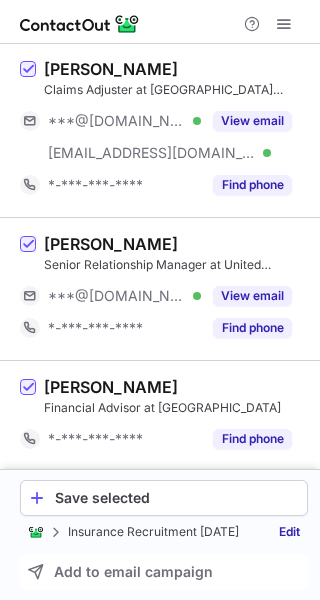 scroll, scrollTop: 2169, scrollLeft: 0, axis: vertical 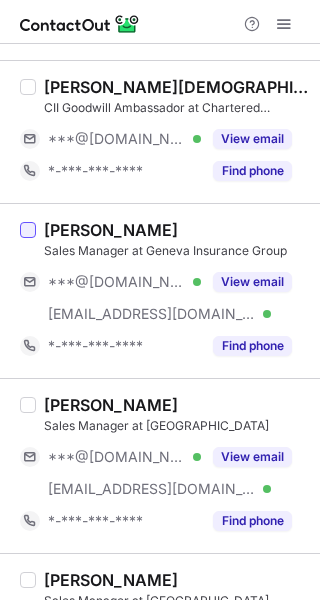 click at bounding box center [28, 230] 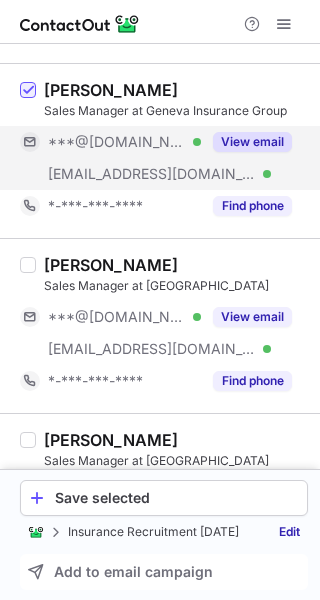 scroll, scrollTop: 304, scrollLeft: 0, axis: vertical 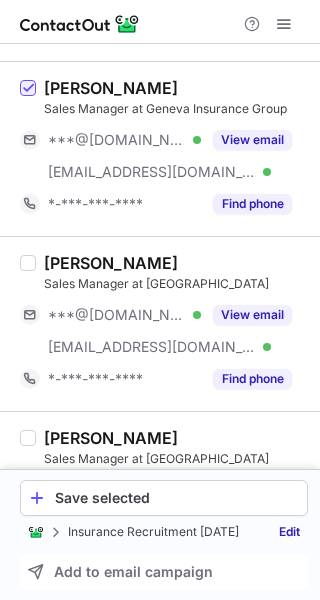 click on "Mukesh Pandey Sales Manager at MetLife ***@gmail.com Verified ***@metlife.com Verified View email *-***-***-**** Find phone" at bounding box center (172, 324) 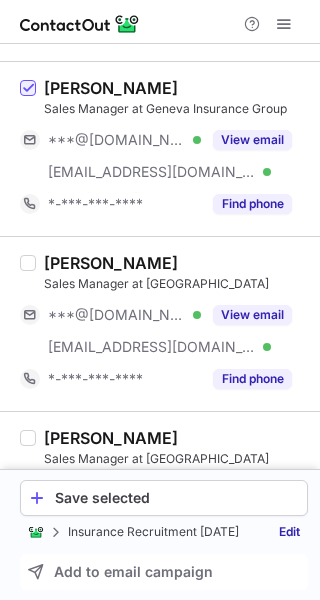 click on "Mukesh Pandey Sales Manager at MetLife ***@gmail.com Verified ***@metlife.com Verified View email *-***-***-**** Find phone" at bounding box center [172, 324] 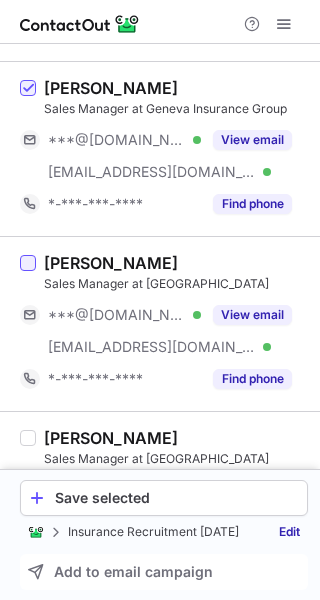 click at bounding box center [28, 263] 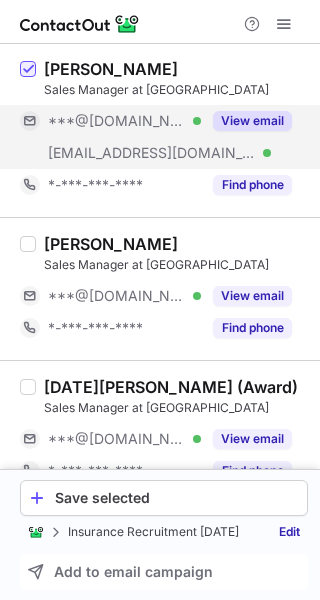 scroll, scrollTop: 499, scrollLeft: 0, axis: vertical 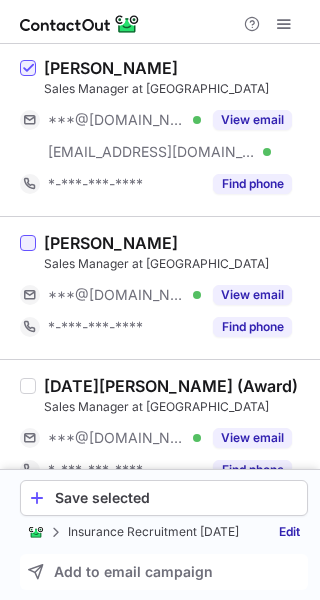 click at bounding box center [28, 243] 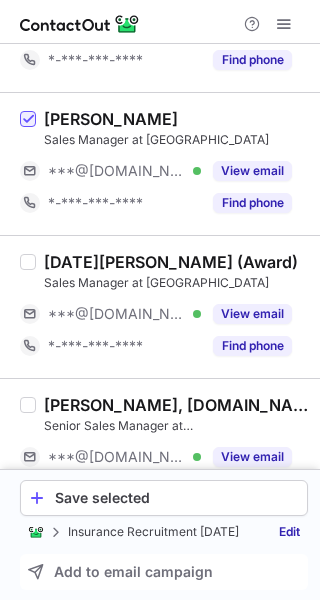 scroll, scrollTop: 643, scrollLeft: 0, axis: vertical 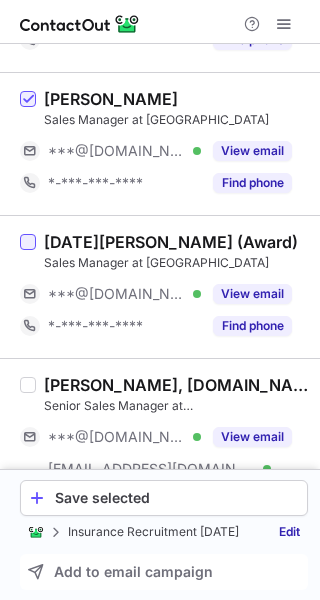 click at bounding box center (28, 242) 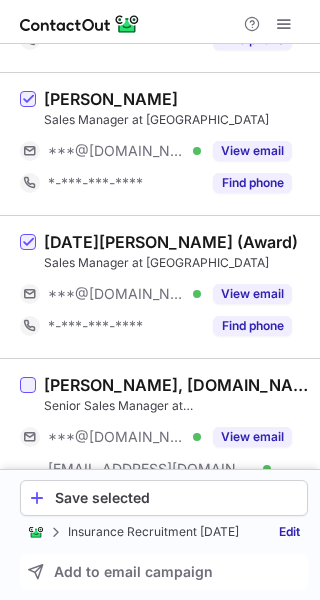 click at bounding box center (28, 385) 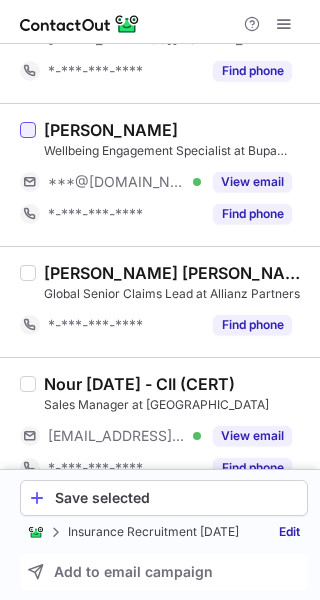 scroll, scrollTop: 1081, scrollLeft: 0, axis: vertical 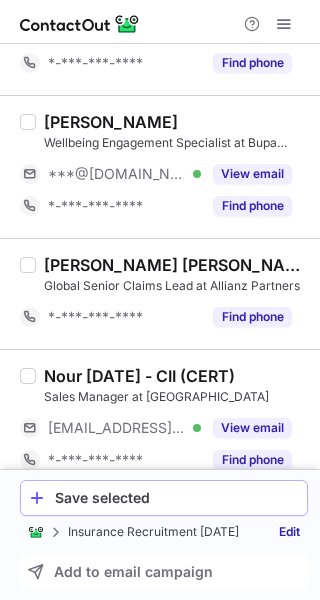 click on "Save selected" at bounding box center (164, 498) 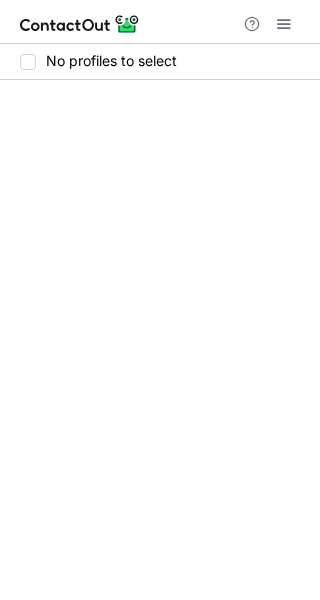 scroll, scrollTop: 0, scrollLeft: 0, axis: both 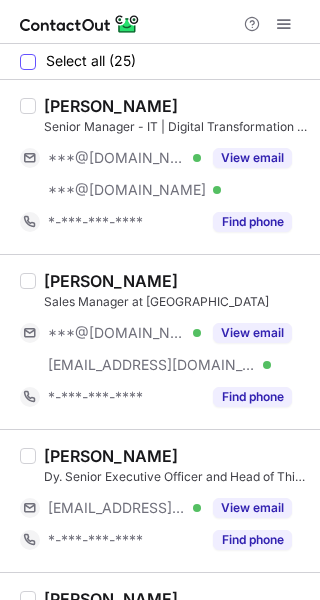 click on "Select all (25)" at bounding box center [91, 61] 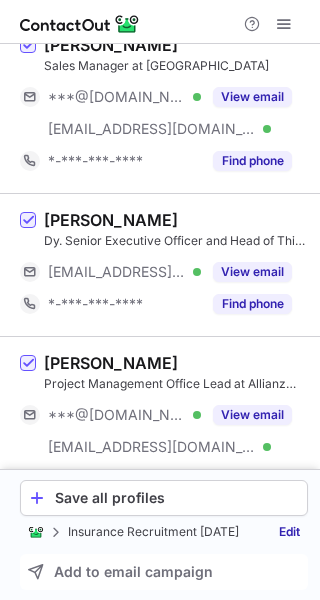 scroll, scrollTop: 237, scrollLeft: 0, axis: vertical 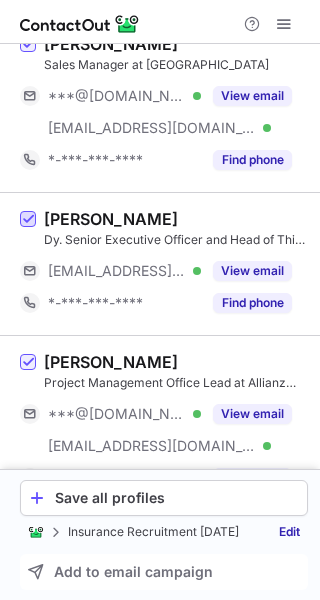 click at bounding box center (28, 220) 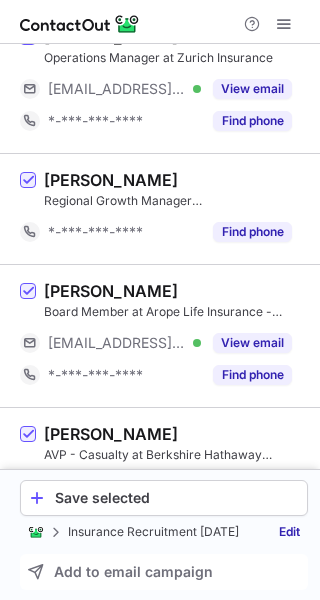 scroll, scrollTop: 1120, scrollLeft: 0, axis: vertical 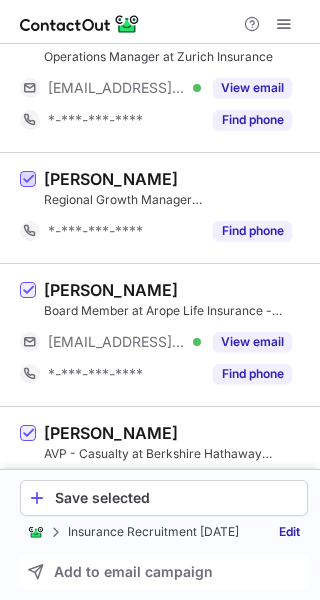 click at bounding box center (28, 180) 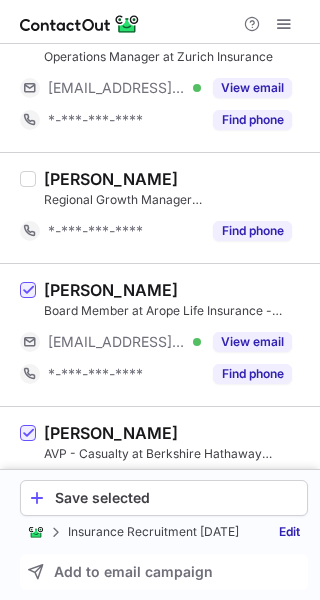 click at bounding box center [28, 335] 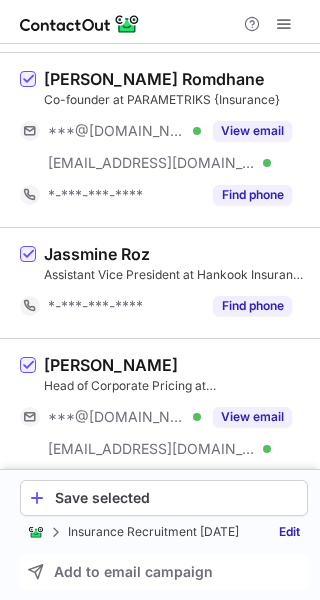 scroll, scrollTop: 2604, scrollLeft: 0, axis: vertical 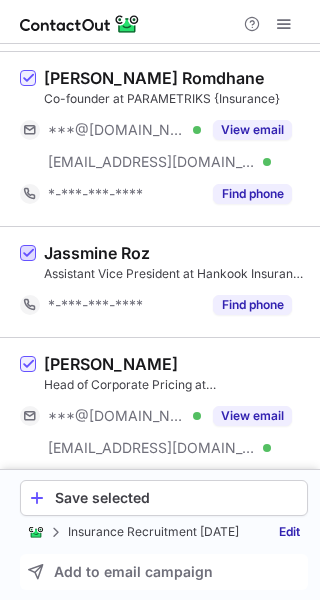 click at bounding box center (28, 254) 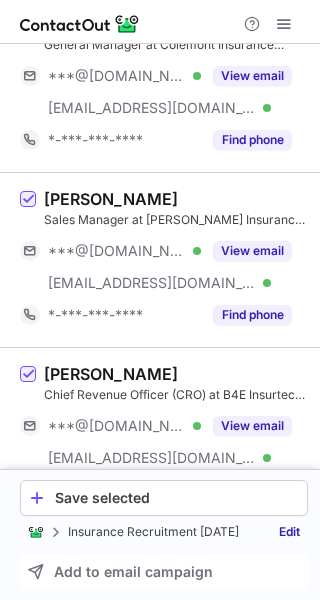 scroll, scrollTop: 3720, scrollLeft: 0, axis: vertical 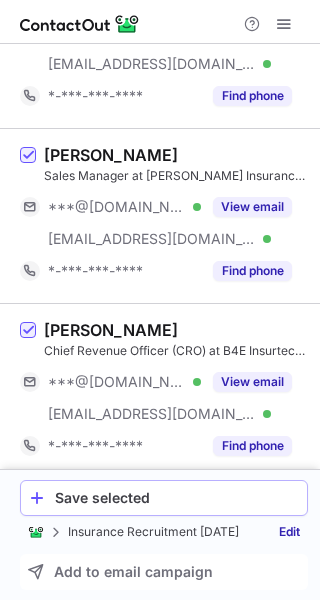 click on "Save selected" at bounding box center (177, 498) 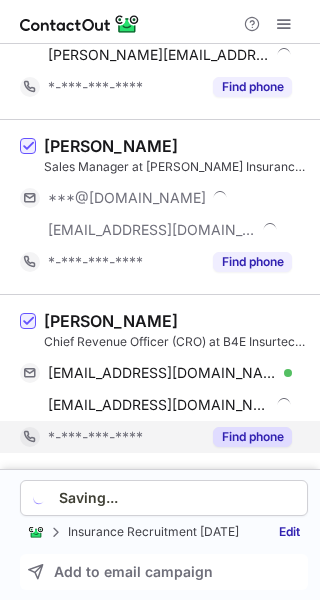 scroll, scrollTop: 3592, scrollLeft: 0, axis: vertical 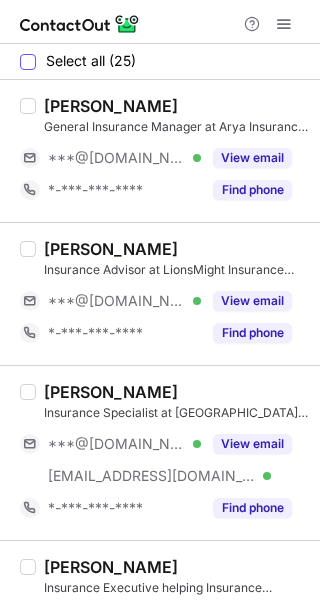 click on "Select all (25)" at bounding box center (91, 61) 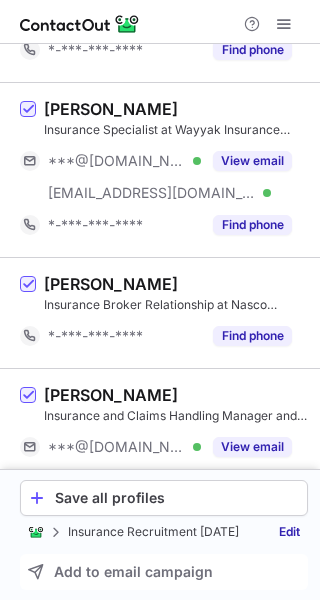 scroll, scrollTop: 1176, scrollLeft: 0, axis: vertical 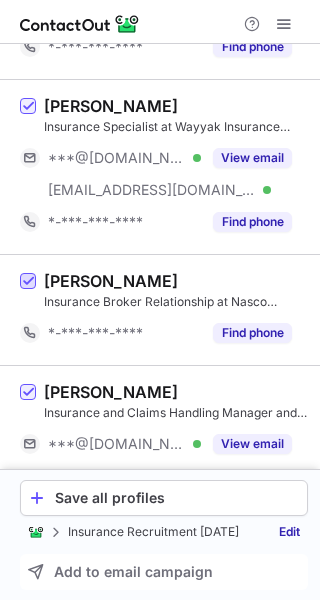 click at bounding box center (28, 282) 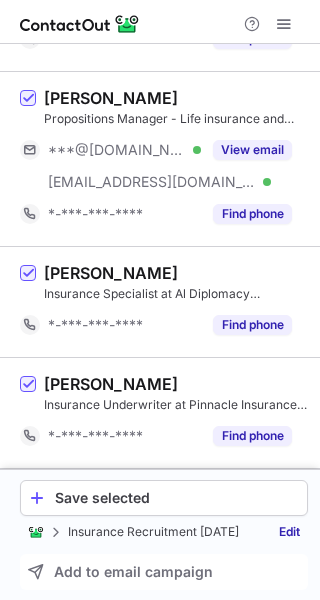 scroll, scrollTop: 2185, scrollLeft: 0, axis: vertical 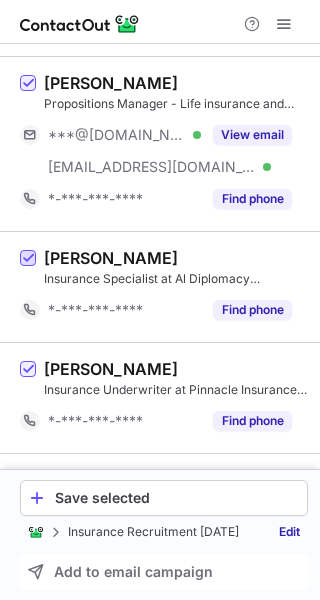 click at bounding box center [28, 259] 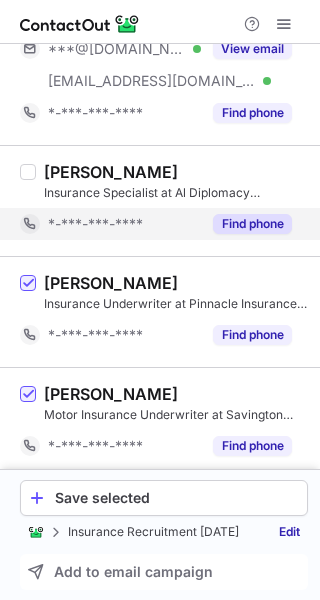 scroll, scrollTop: 2276, scrollLeft: 0, axis: vertical 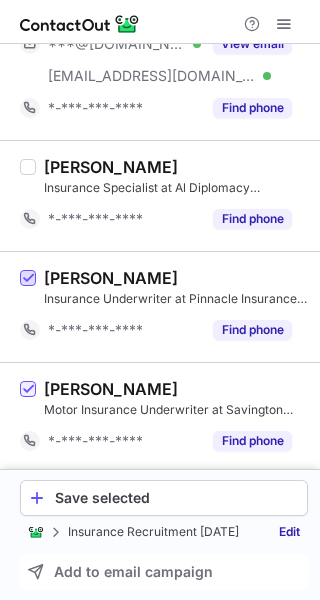 click at bounding box center [28, 279] 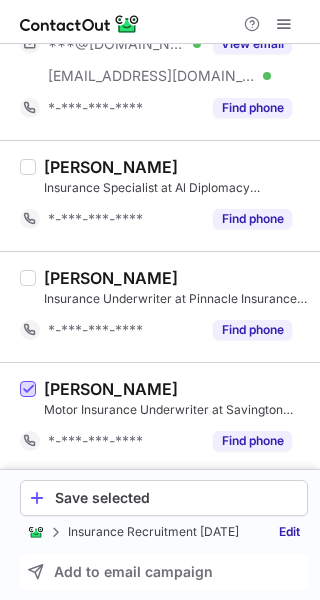 click at bounding box center (28, 390) 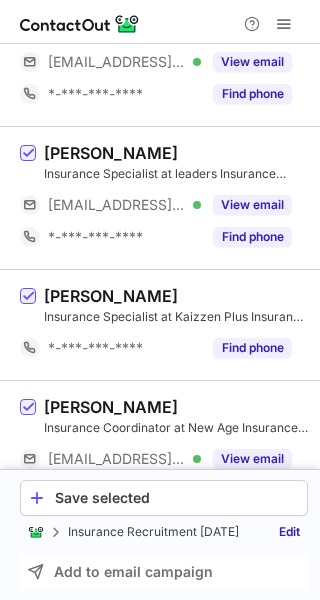 scroll, scrollTop: 2767, scrollLeft: 0, axis: vertical 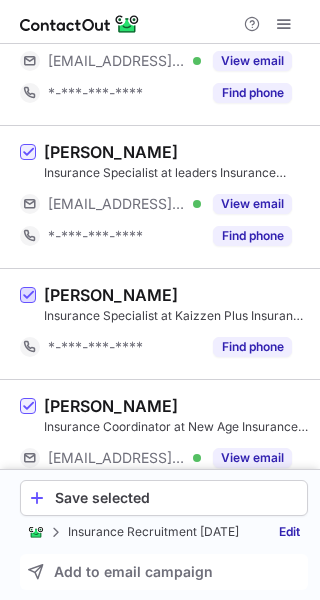 click at bounding box center (28, 296) 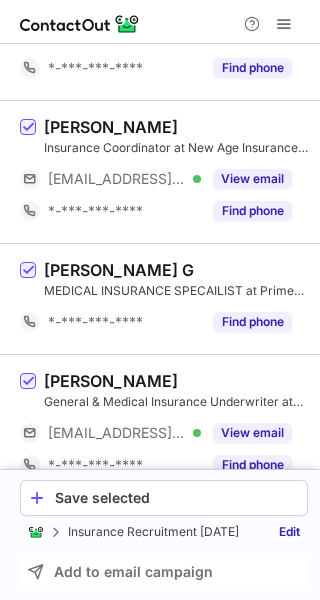 scroll, scrollTop: 3049, scrollLeft: 0, axis: vertical 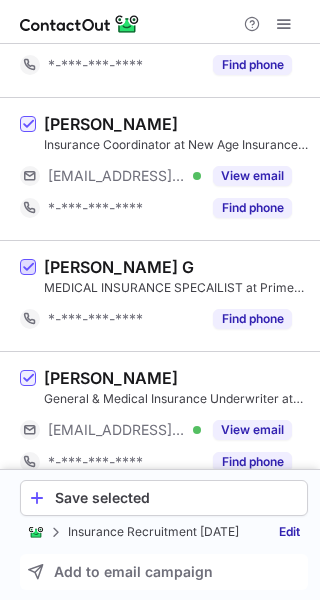 click at bounding box center [28, 268] 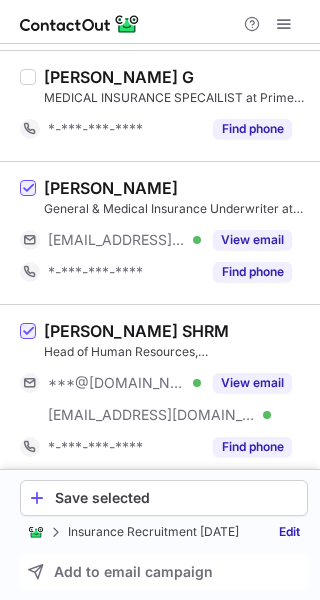 scroll, scrollTop: 3240, scrollLeft: 0, axis: vertical 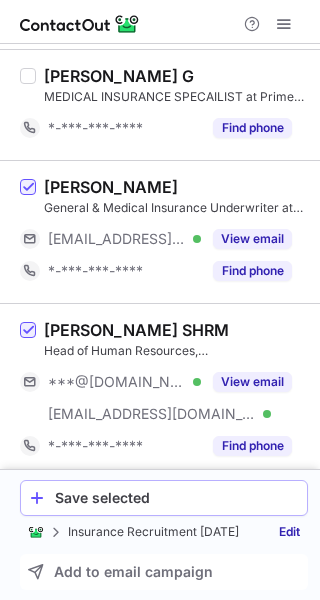 click on "Save selected" at bounding box center (177, 498) 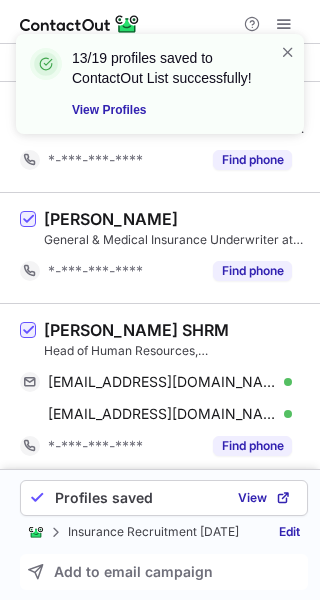 scroll, scrollTop: 3016, scrollLeft: 0, axis: vertical 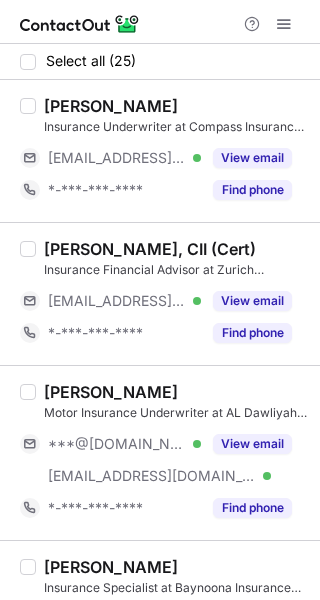 click on "Select all (25)" at bounding box center (78, 61) 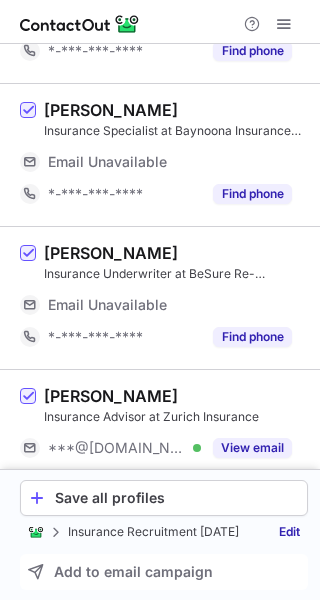 scroll, scrollTop: 458, scrollLeft: 0, axis: vertical 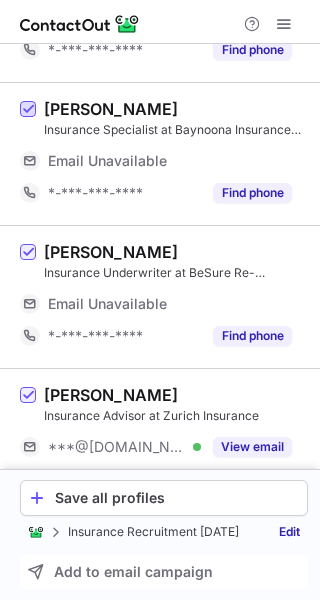 click at bounding box center (28, 110) 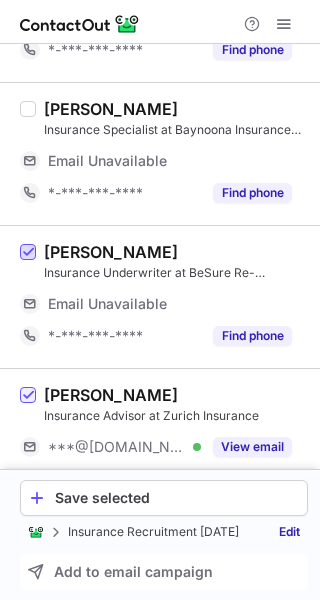 click at bounding box center [28, 253] 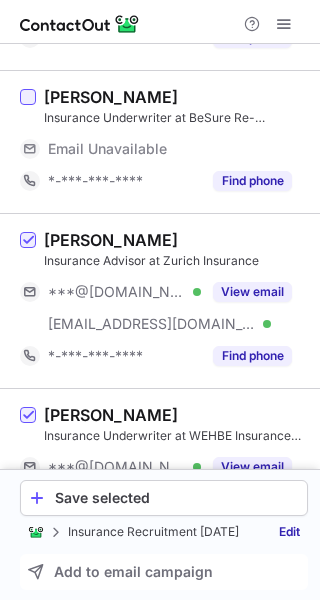 scroll, scrollTop: 627, scrollLeft: 0, axis: vertical 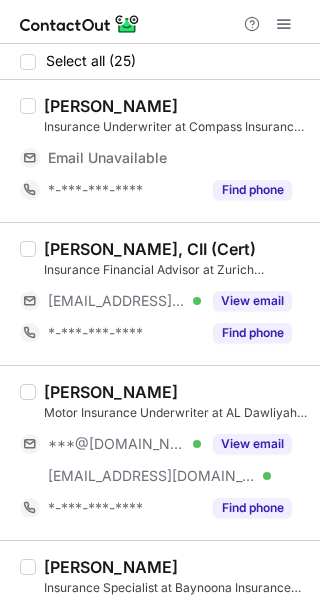click on "Select all (25)" at bounding box center [91, 61] 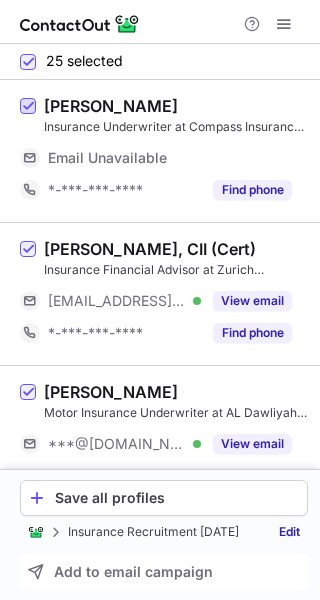 click at bounding box center (28, 107) 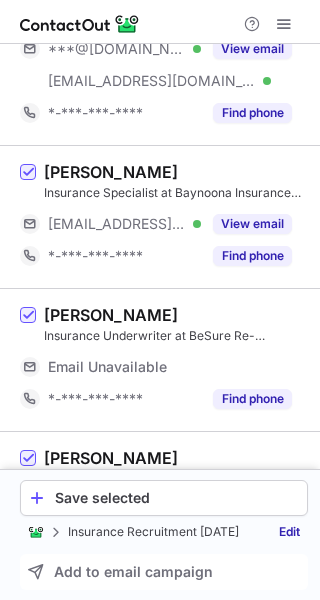 scroll, scrollTop: 497, scrollLeft: 0, axis: vertical 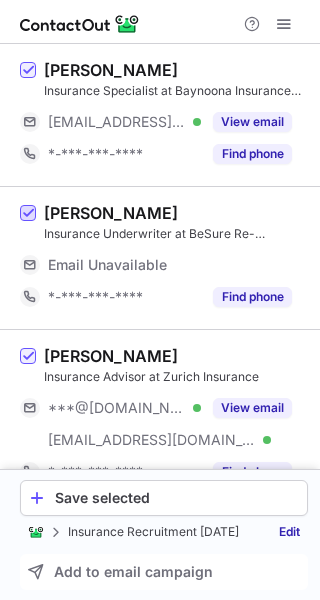 click at bounding box center (28, 214) 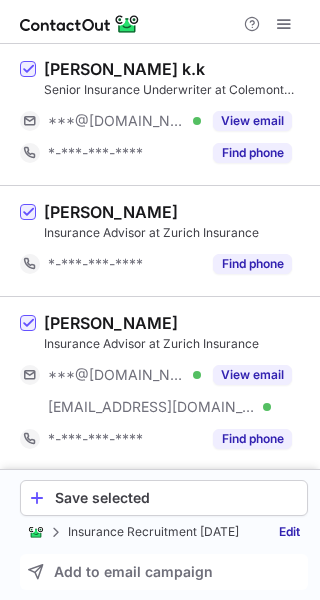 scroll, scrollTop: 1216, scrollLeft: 0, axis: vertical 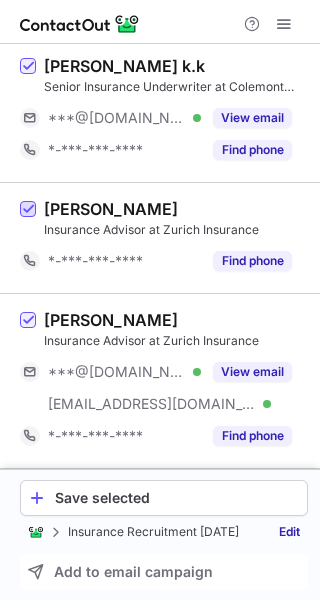 click at bounding box center (28, 210) 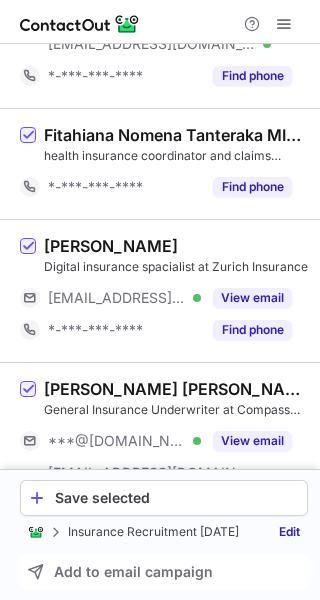 scroll, scrollTop: 1577, scrollLeft: 0, axis: vertical 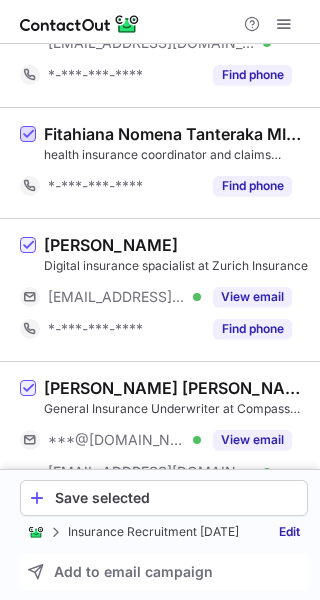 click at bounding box center [28, 135] 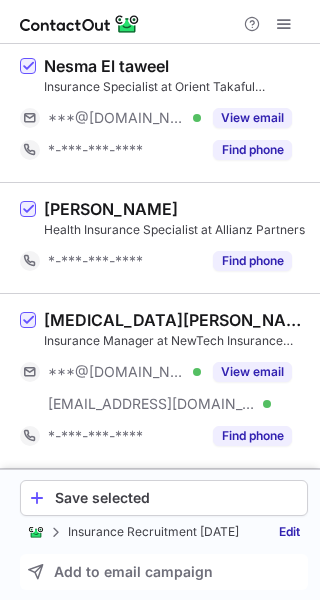 scroll, scrollTop: 2536, scrollLeft: 0, axis: vertical 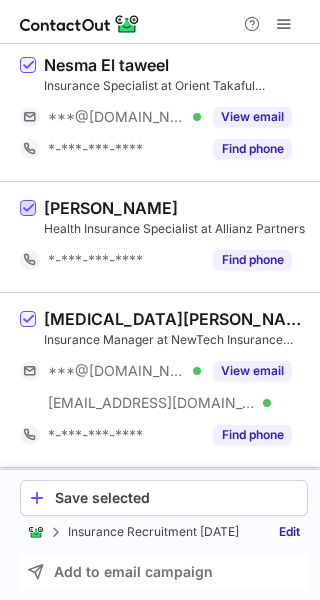click at bounding box center [28, 209] 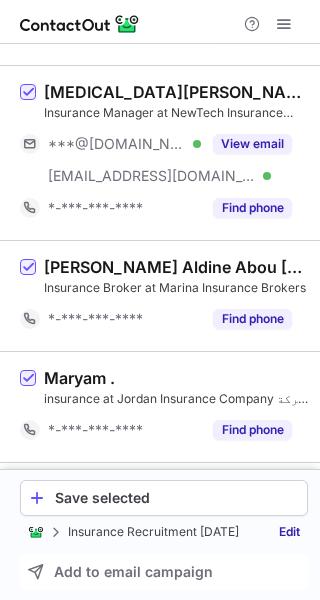 scroll, scrollTop: 2770, scrollLeft: 0, axis: vertical 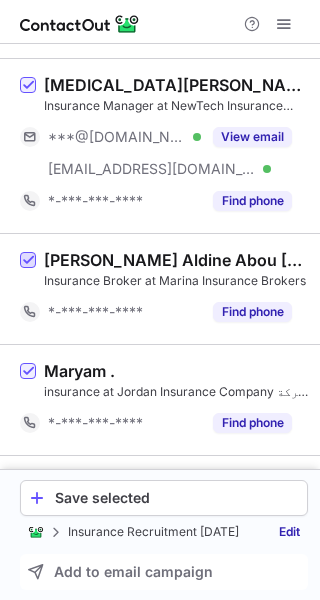 click at bounding box center [28, 261] 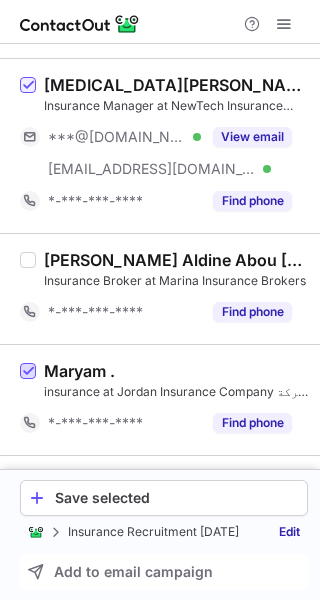 click at bounding box center (28, 372) 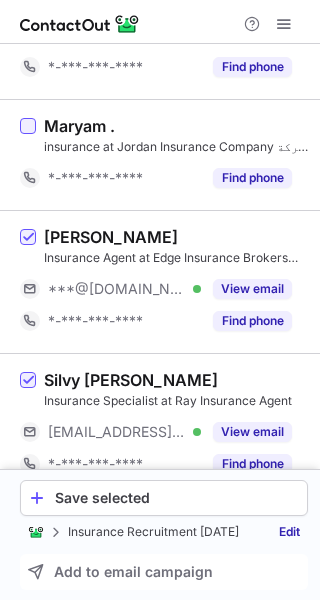 scroll, scrollTop: 3176, scrollLeft: 0, axis: vertical 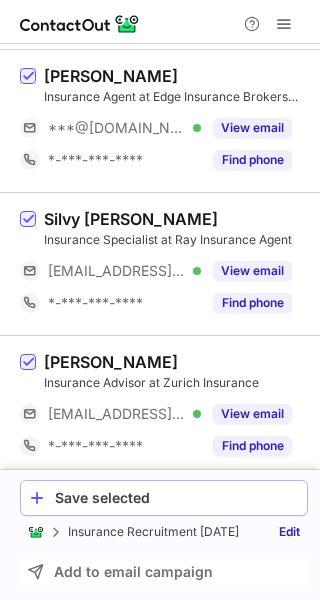 click on "Save selected" at bounding box center (177, 498) 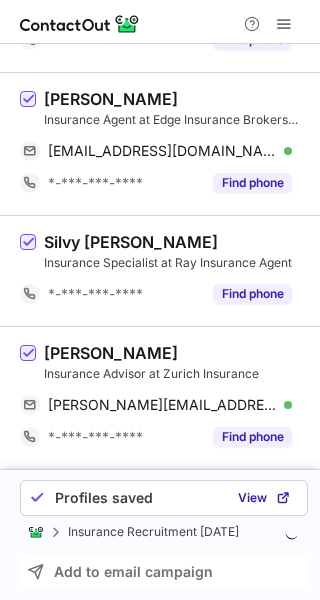 scroll, scrollTop: 3144, scrollLeft: 0, axis: vertical 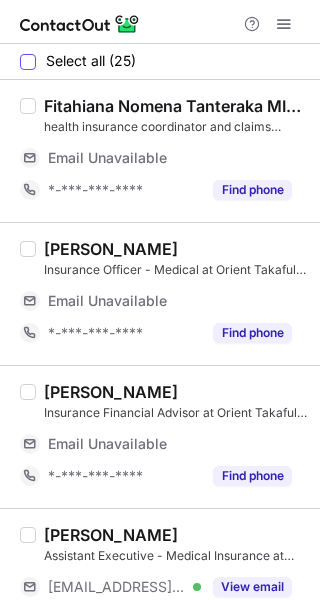 click on "Select all (25)" at bounding box center [91, 61] 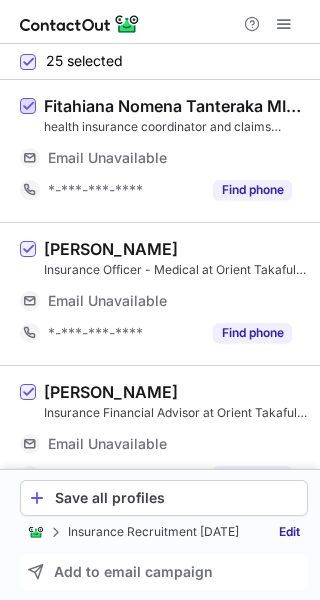 click at bounding box center [28, 107] 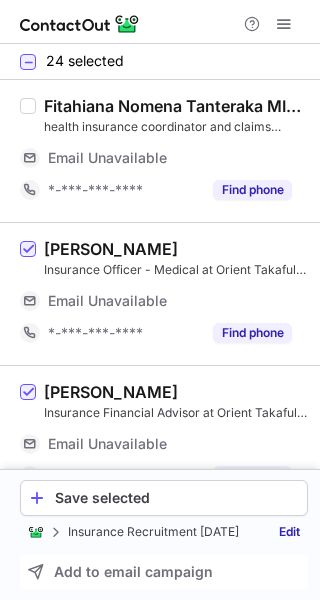 click at bounding box center (28, 294) 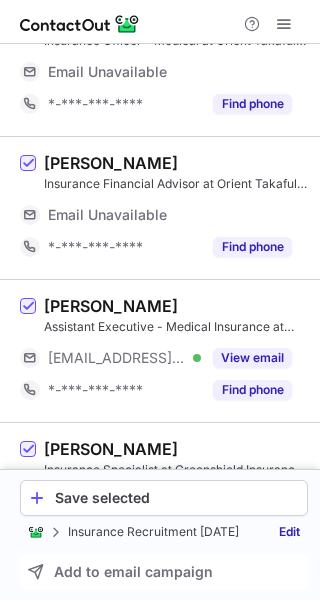 scroll, scrollTop: 287, scrollLeft: 0, axis: vertical 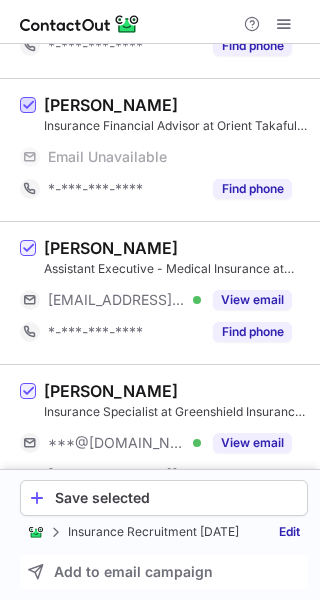click at bounding box center (28, 106) 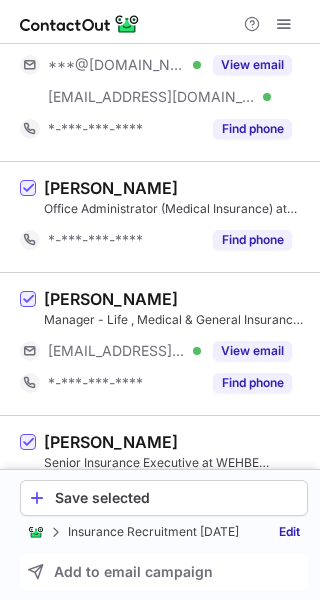 scroll, scrollTop: 570, scrollLeft: 0, axis: vertical 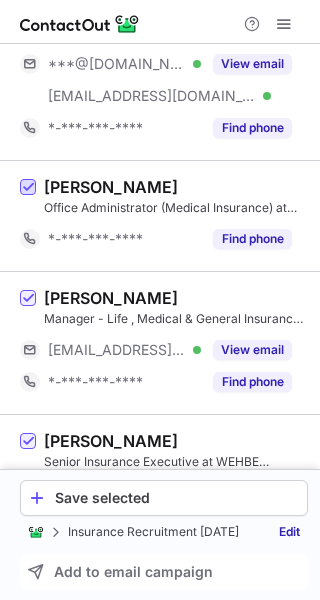 click at bounding box center (28, 188) 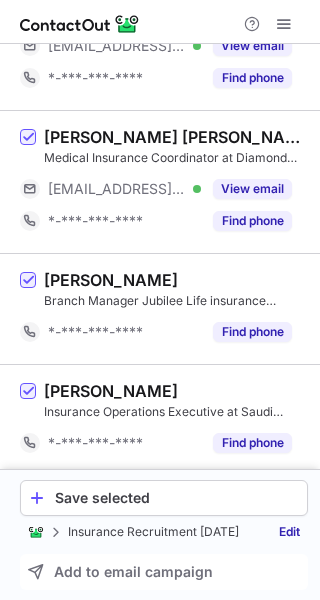 scroll, scrollTop: 1830, scrollLeft: 0, axis: vertical 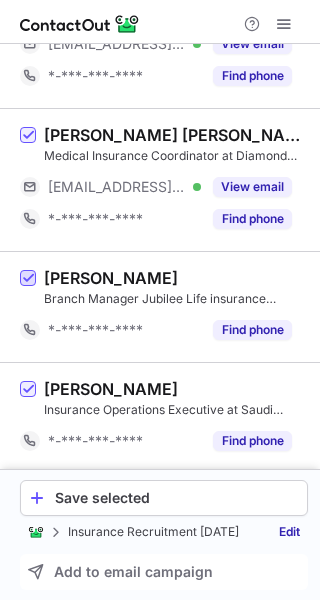 click at bounding box center (28, 279) 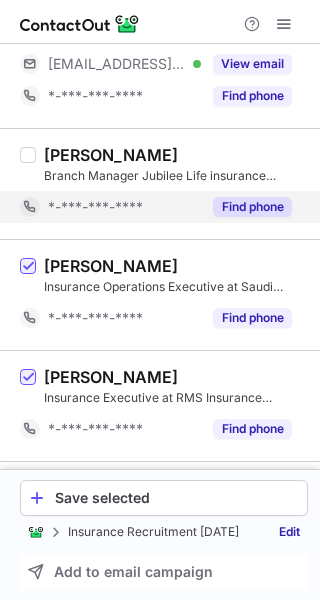 scroll, scrollTop: 1963, scrollLeft: 0, axis: vertical 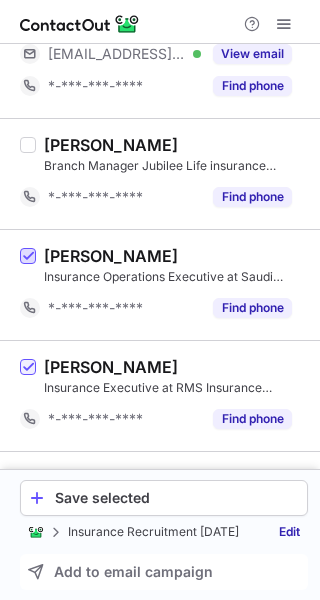 click at bounding box center (28, 257) 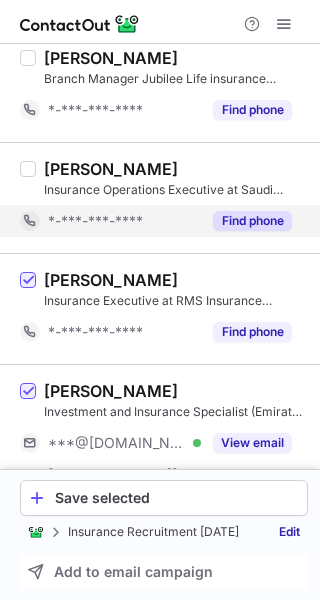 scroll, scrollTop: 2054, scrollLeft: 0, axis: vertical 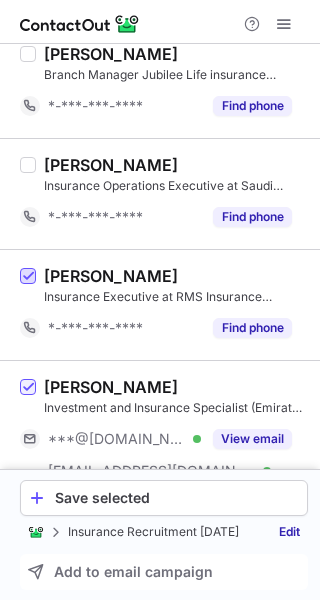 click at bounding box center [28, 277] 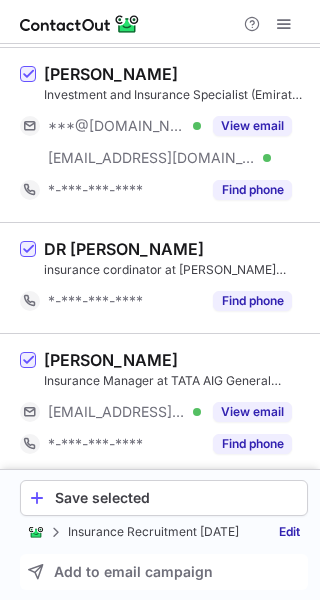 scroll, scrollTop: 2372, scrollLeft: 0, axis: vertical 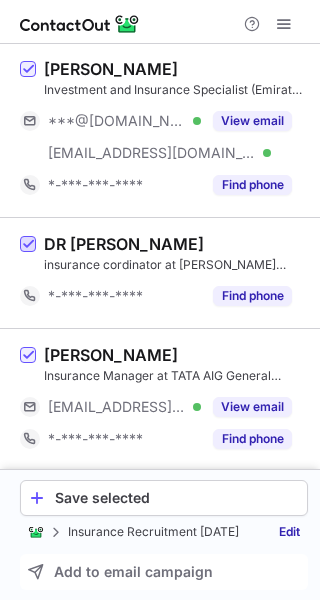 click at bounding box center [28, 245] 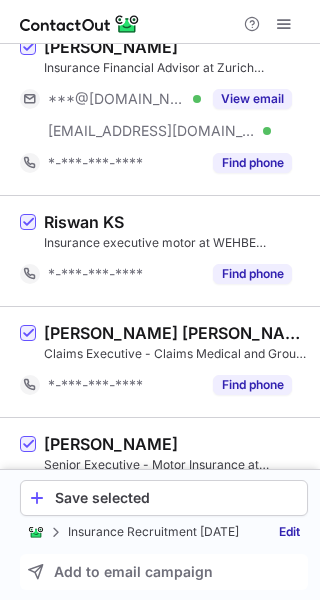 scroll, scrollTop: 2999, scrollLeft: 0, axis: vertical 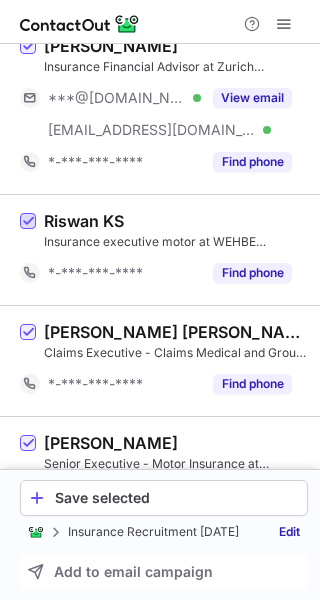 click at bounding box center (28, 222) 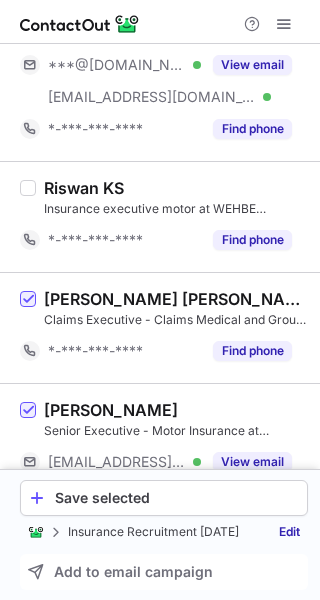 scroll, scrollTop: 3037, scrollLeft: 0, axis: vertical 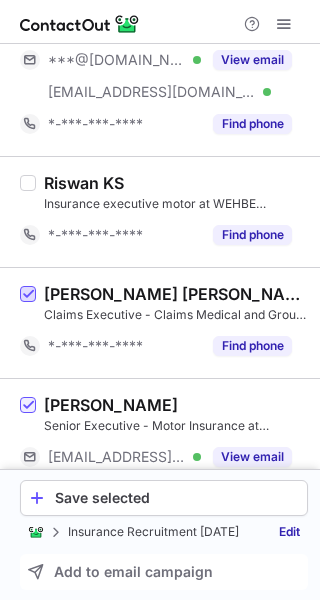 click at bounding box center (28, 295) 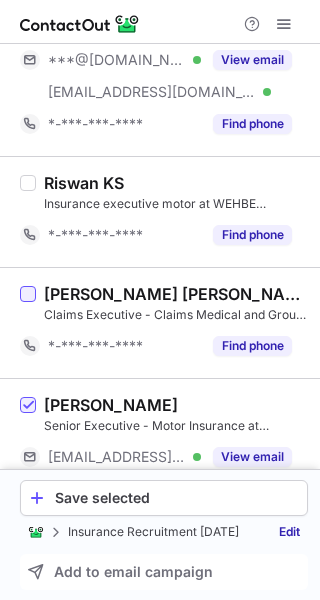 scroll, scrollTop: 3080, scrollLeft: 0, axis: vertical 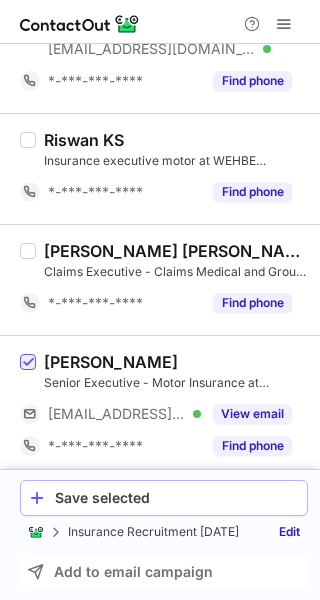 click on "Save selected" at bounding box center (177, 498) 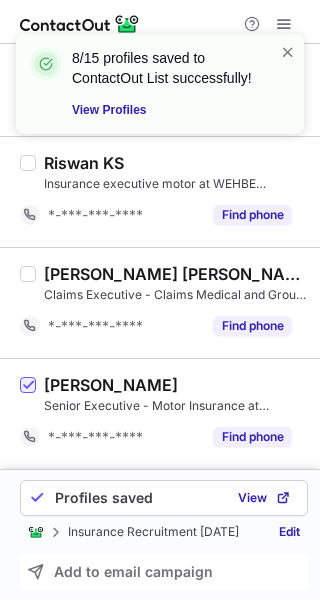 scroll, scrollTop: 2824, scrollLeft: 0, axis: vertical 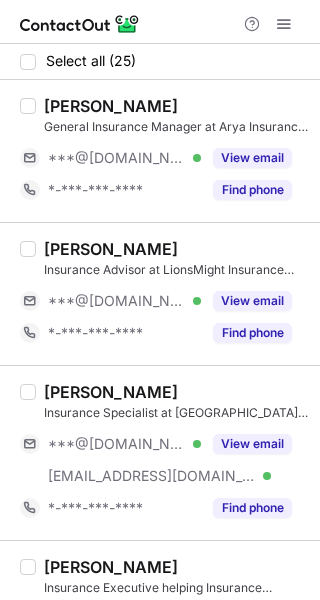 click on "Select all (25)" at bounding box center (160, 62) 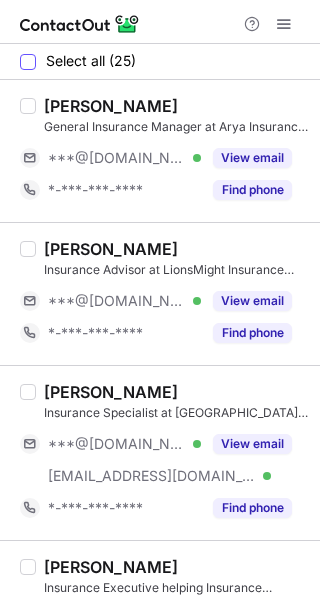 click on "Select all (25)" at bounding box center [91, 61] 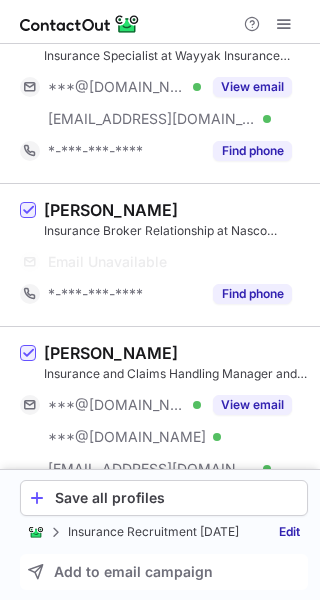 scroll, scrollTop: 1253, scrollLeft: 0, axis: vertical 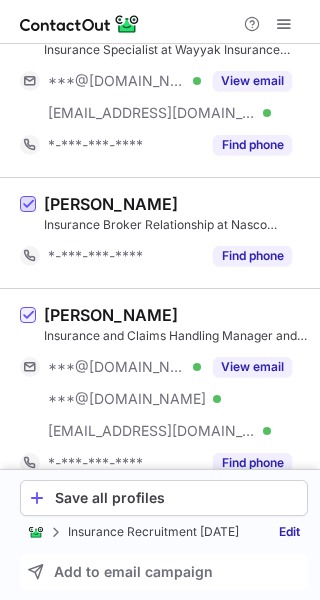 click at bounding box center [28, 205] 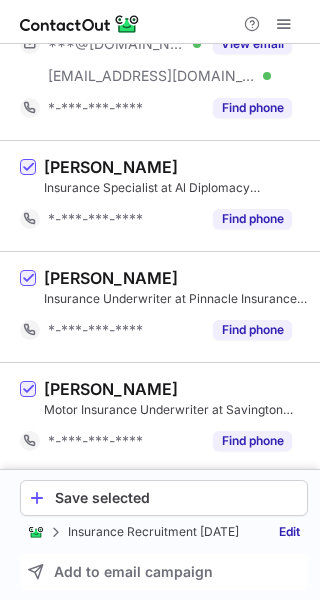 scroll, scrollTop: 2264, scrollLeft: 0, axis: vertical 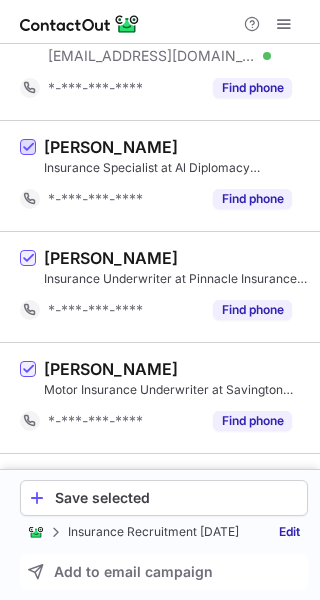 click at bounding box center (28, 148) 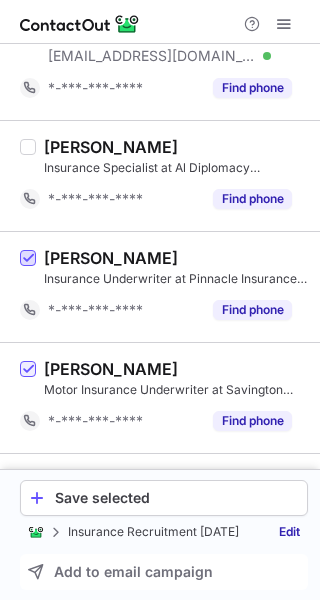 click at bounding box center [28, 259] 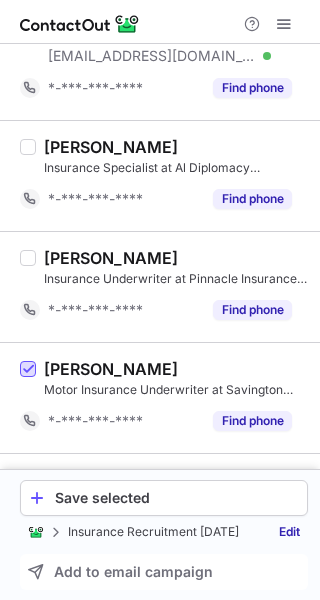 click at bounding box center [28, 370] 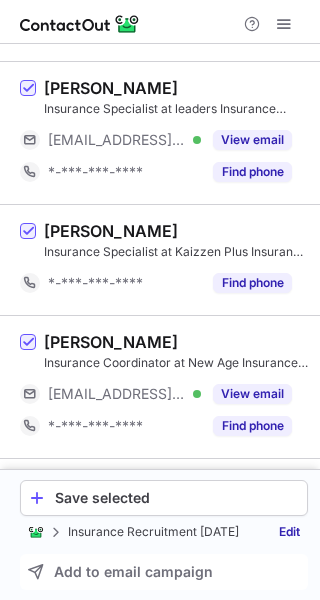 scroll, scrollTop: 2803, scrollLeft: 0, axis: vertical 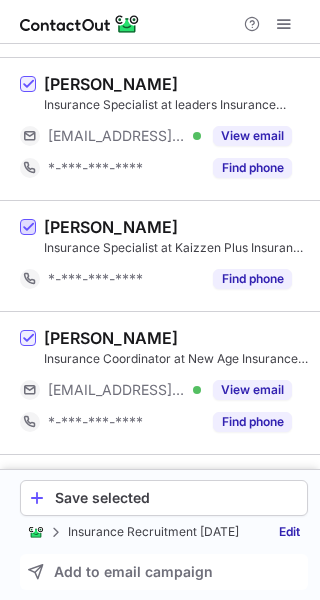 click at bounding box center [28, 228] 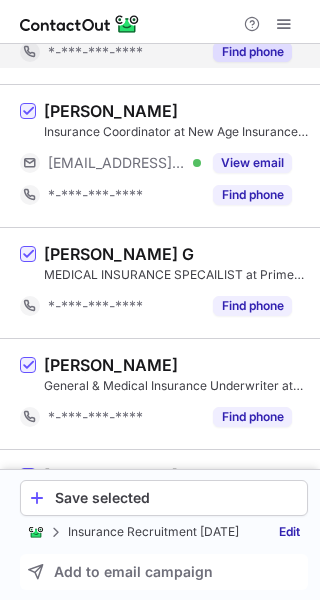 scroll, scrollTop: 3031, scrollLeft: 0, axis: vertical 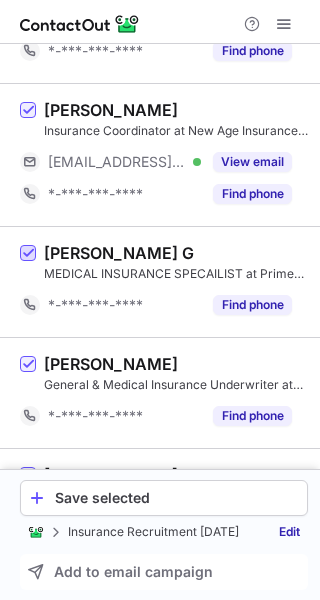 click at bounding box center [28, 254] 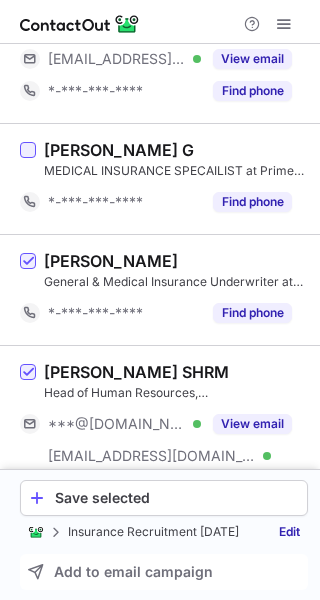 scroll, scrollTop: 3137, scrollLeft: 0, axis: vertical 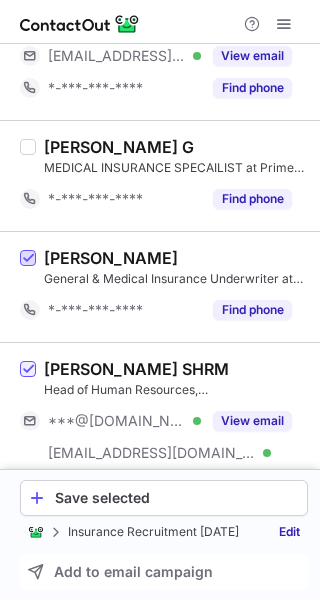 click at bounding box center (28, 259) 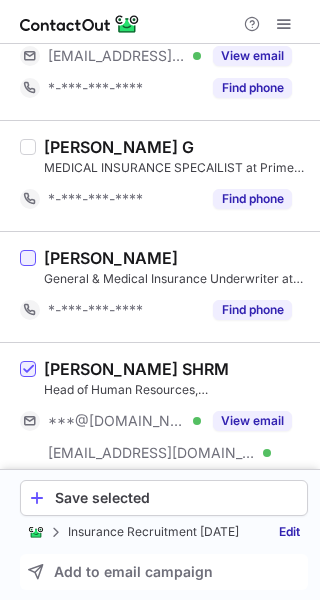 scroll, scrollTop: 3176, scrollLeft: 0, axis: vertical 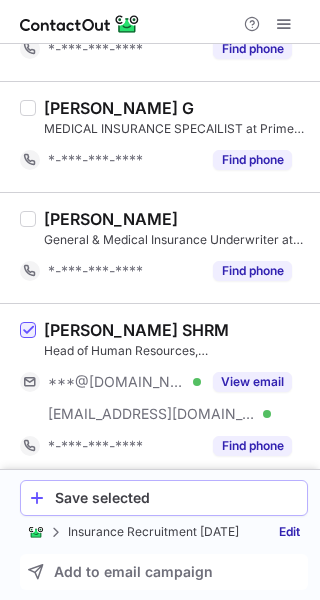click on "Save selected" at bounding box center (177, 498) 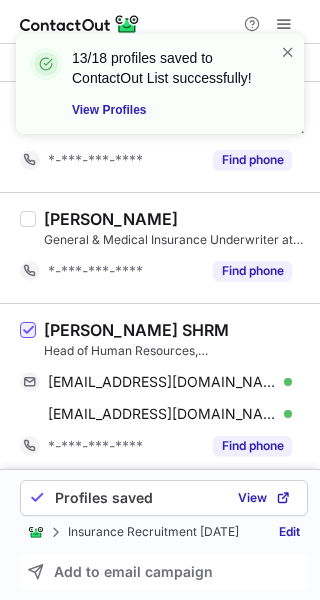 scroll, scrollTop: 3112, scrollLeft: 0, axis: vertical 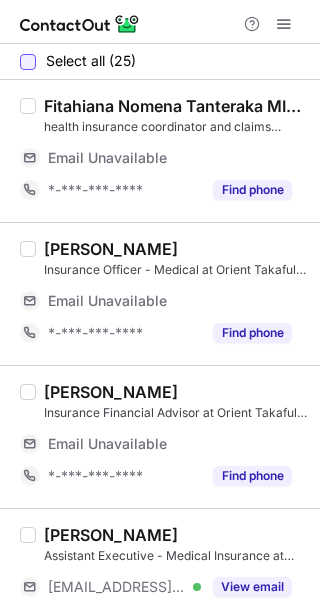 click at bounding box center [28, 62] 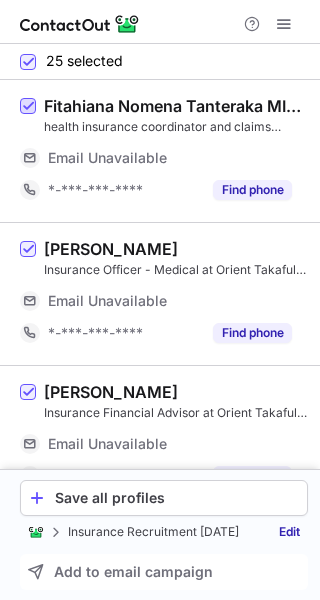click at bounding box center (28, 107) 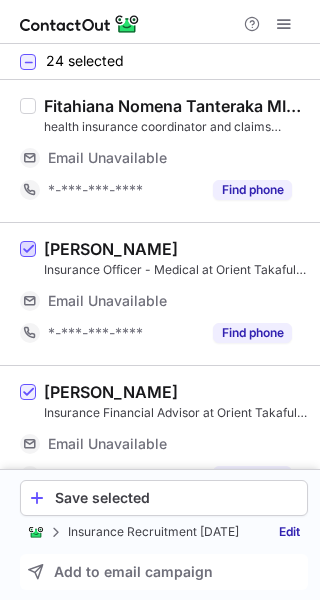 click at bounding box center (28, 250) 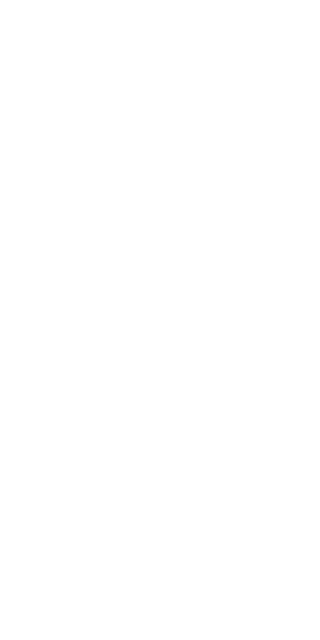 scroll, scrollTop: 0, scrollLeft: 0, axis: both 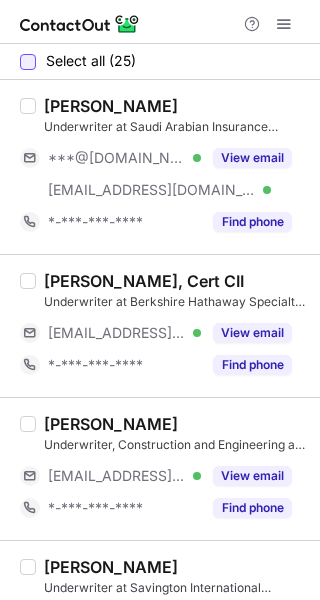 click at bounding box center [28, 62] 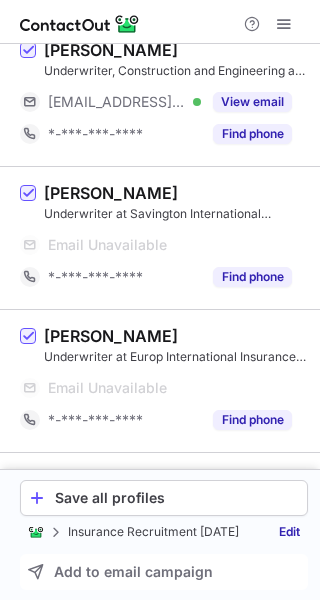 scroll, scrollTop: 375, scrollLeft: 0, axis: vertical 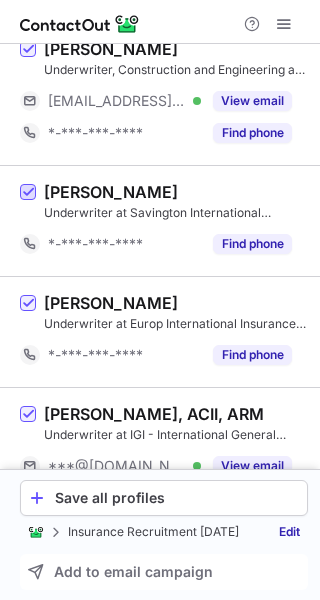 click at bounding box center (28, 193) 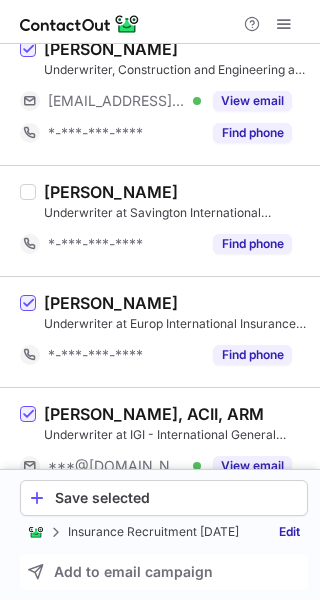 click at bounding box center (28, 332) 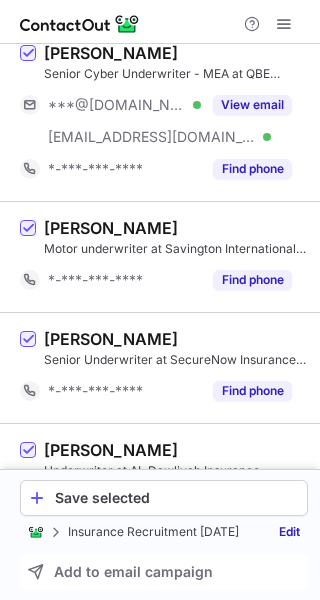 scroll, scrollTop: 1087, scrollLeft: 0, axis: vertical 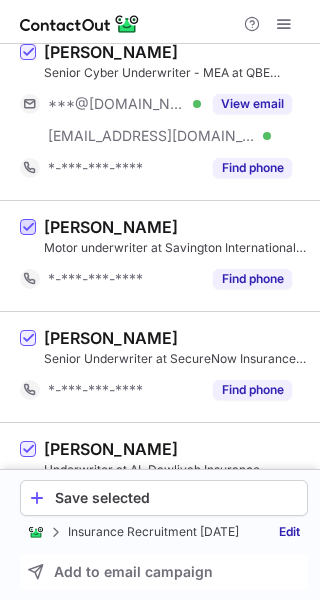 click at bounding box center [28, 228] 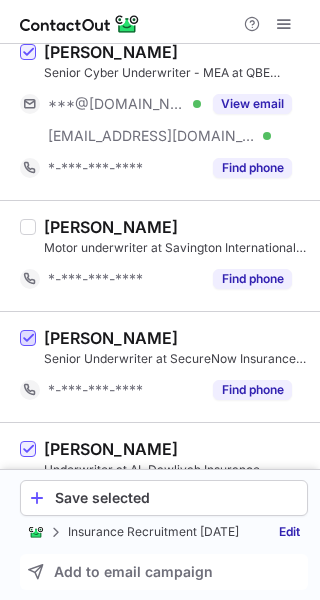 click at bounding box center [28, 339] 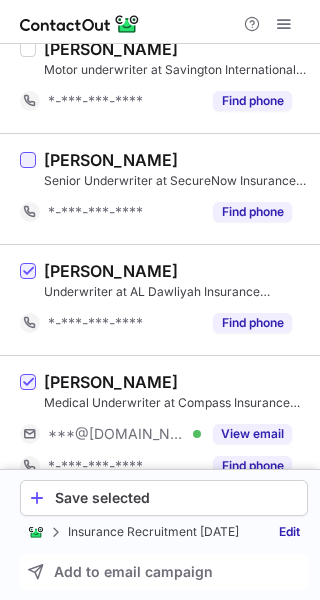 scroll, scrollTop: 1271, scrollLeft: 0, axis: vertical 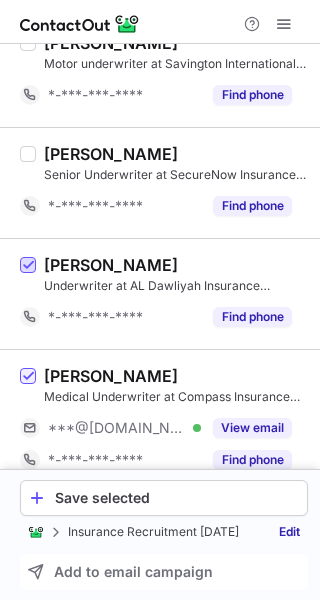 click at bounding box center (28, 266) 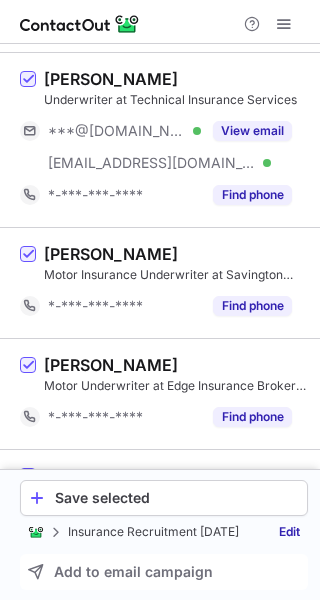 scroll, scrollTop: 1731, scrollLeft: 0, axis: vertical 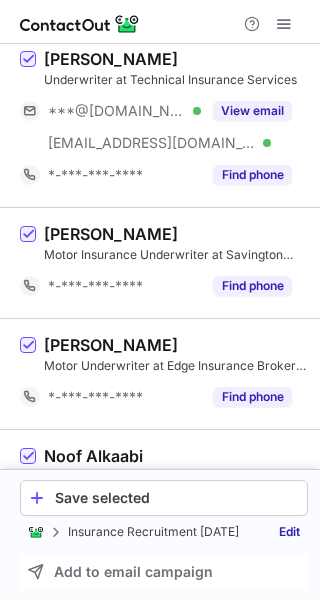 click at bounding box center [28, 263] 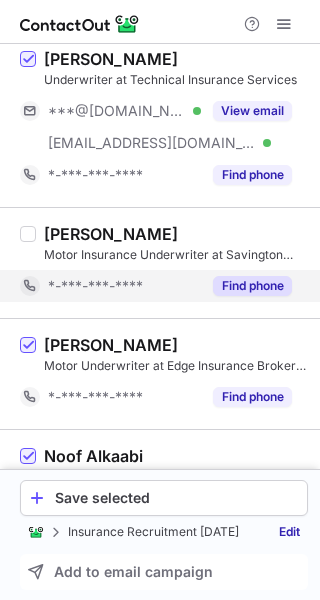 scroll, scrollTop: 1860, scrollLeft: 0, axis: vertical 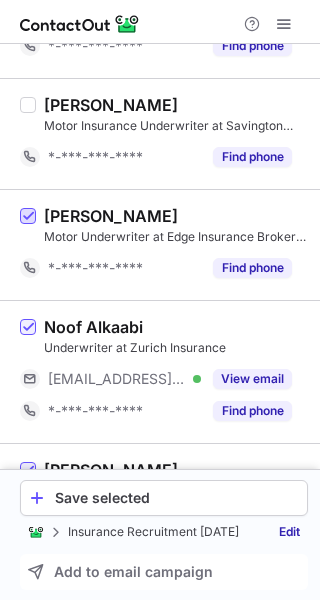 click at bounding box center [28, 217] 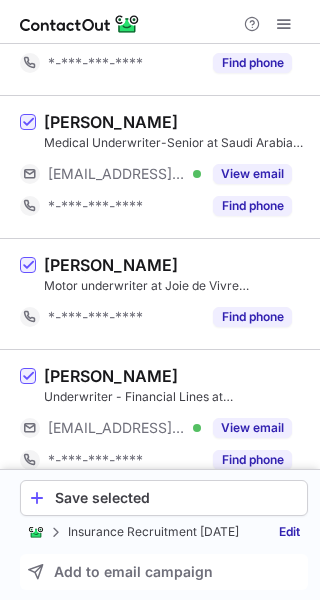scroll, scrollTop: 2643, scrollLeft: 0, axis: vertical 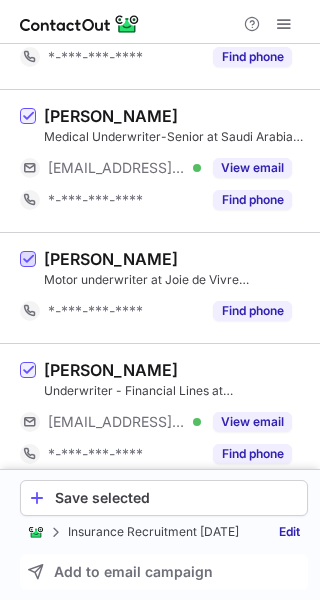 click at bounding box center (28, 260) 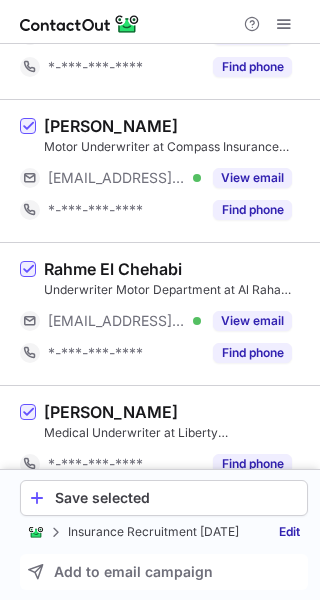 scroll, scrollTop: 3048, scrollLeft: 0, axis: vertical 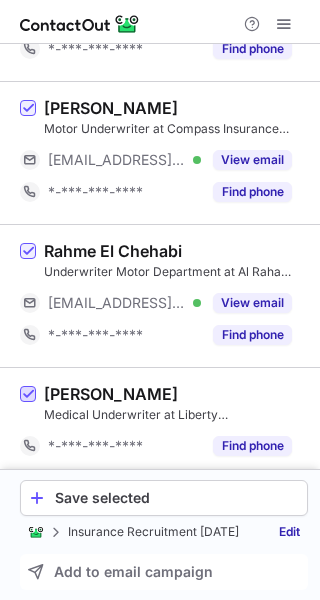 click at bounding box center [28, 395] 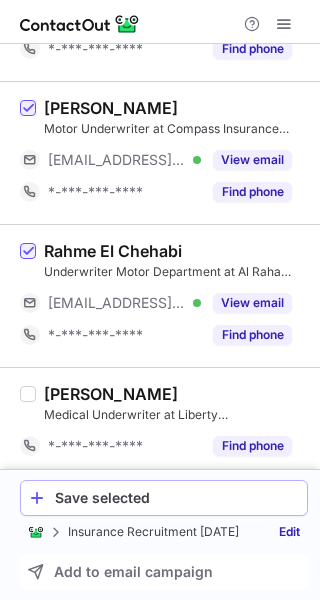 click on "Save selected" at bounding box center [177, 498] 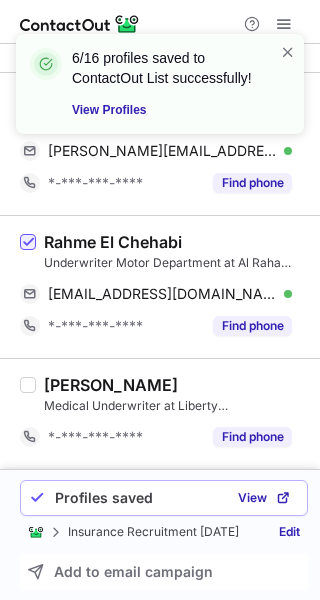 scroll, scrollTop: 2952, scrollLeft: 0, axis: vertical 